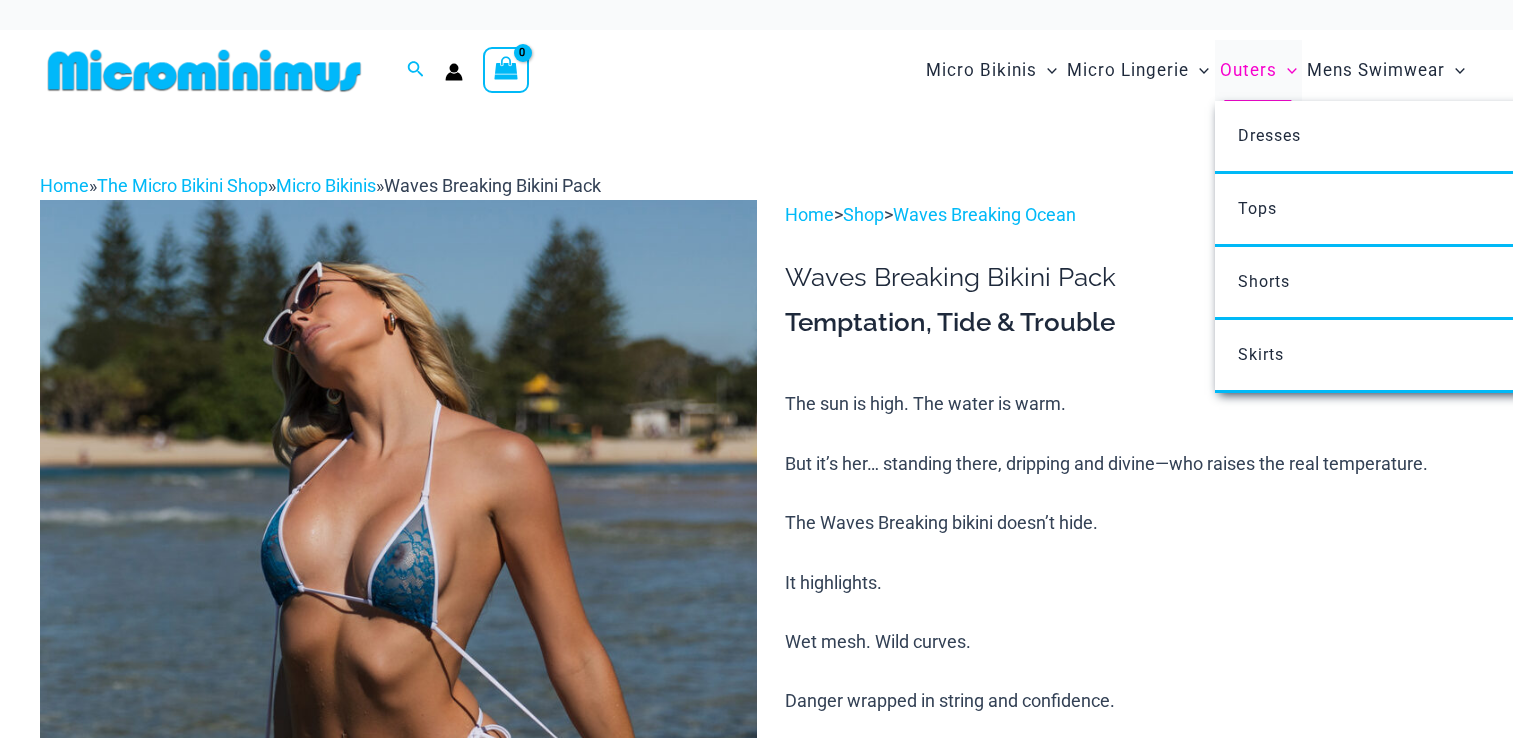 scroll, scrollTop: 0, scrollLeft: 0, axis: both 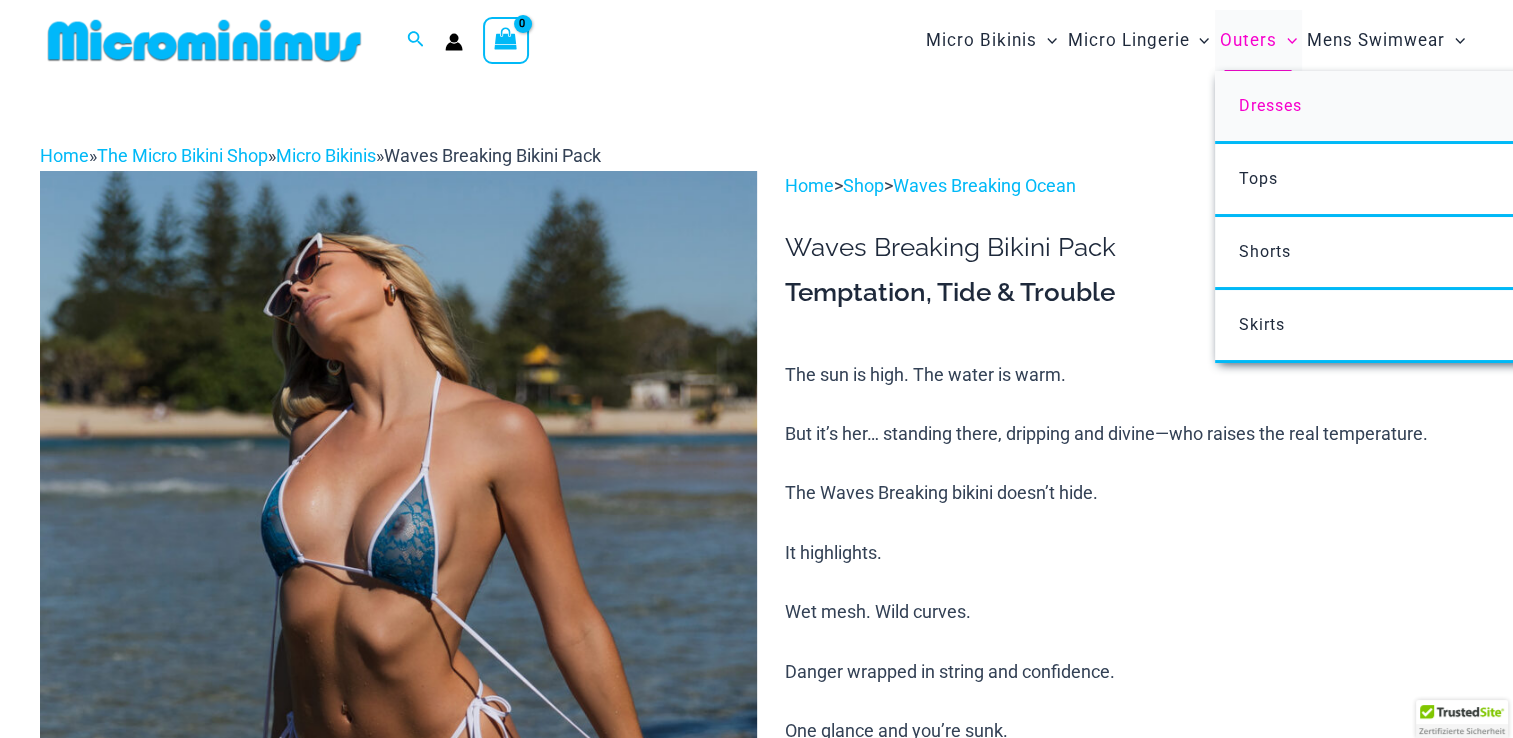 type on "**********" 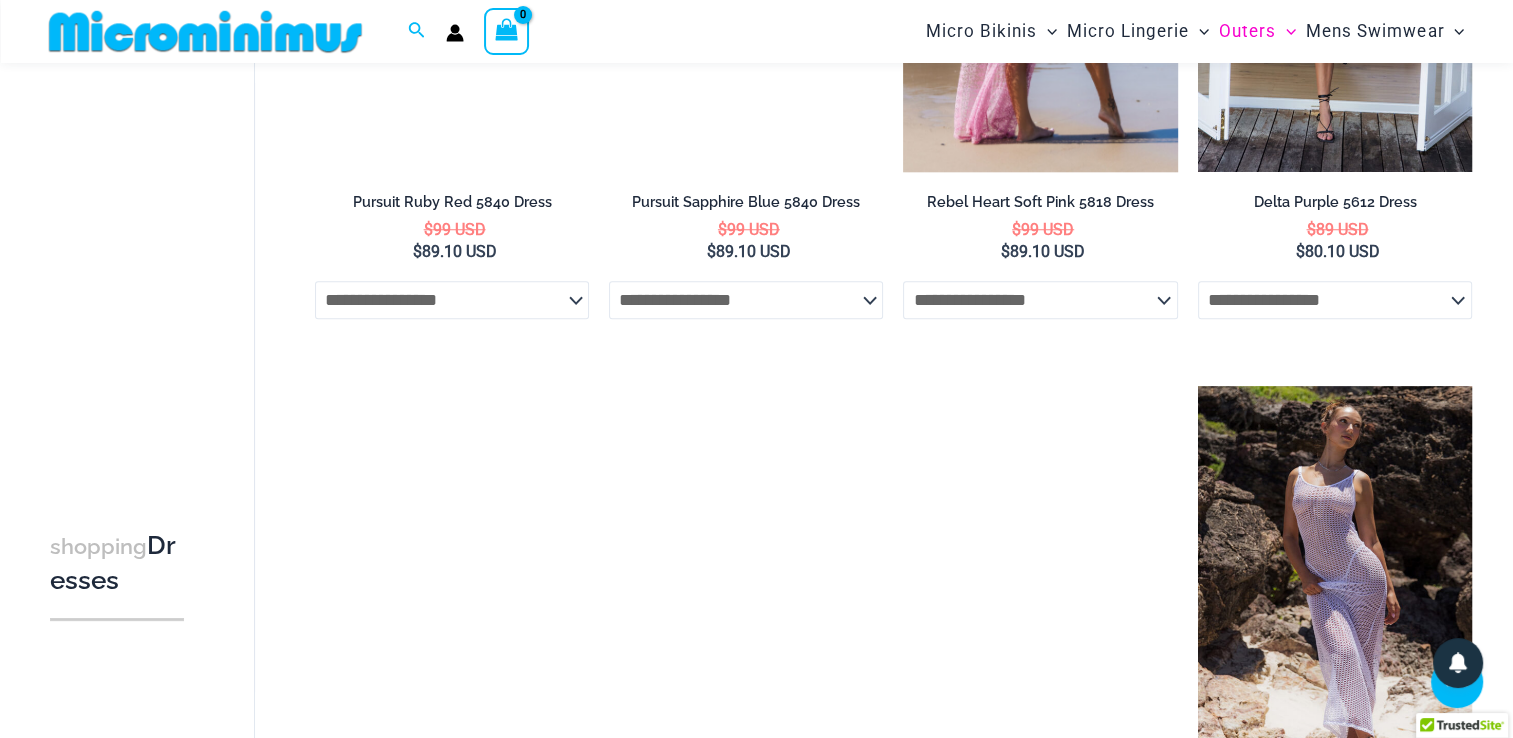 scroll, scrollTop: 1882, scrollLeft: 0, axis: vertical 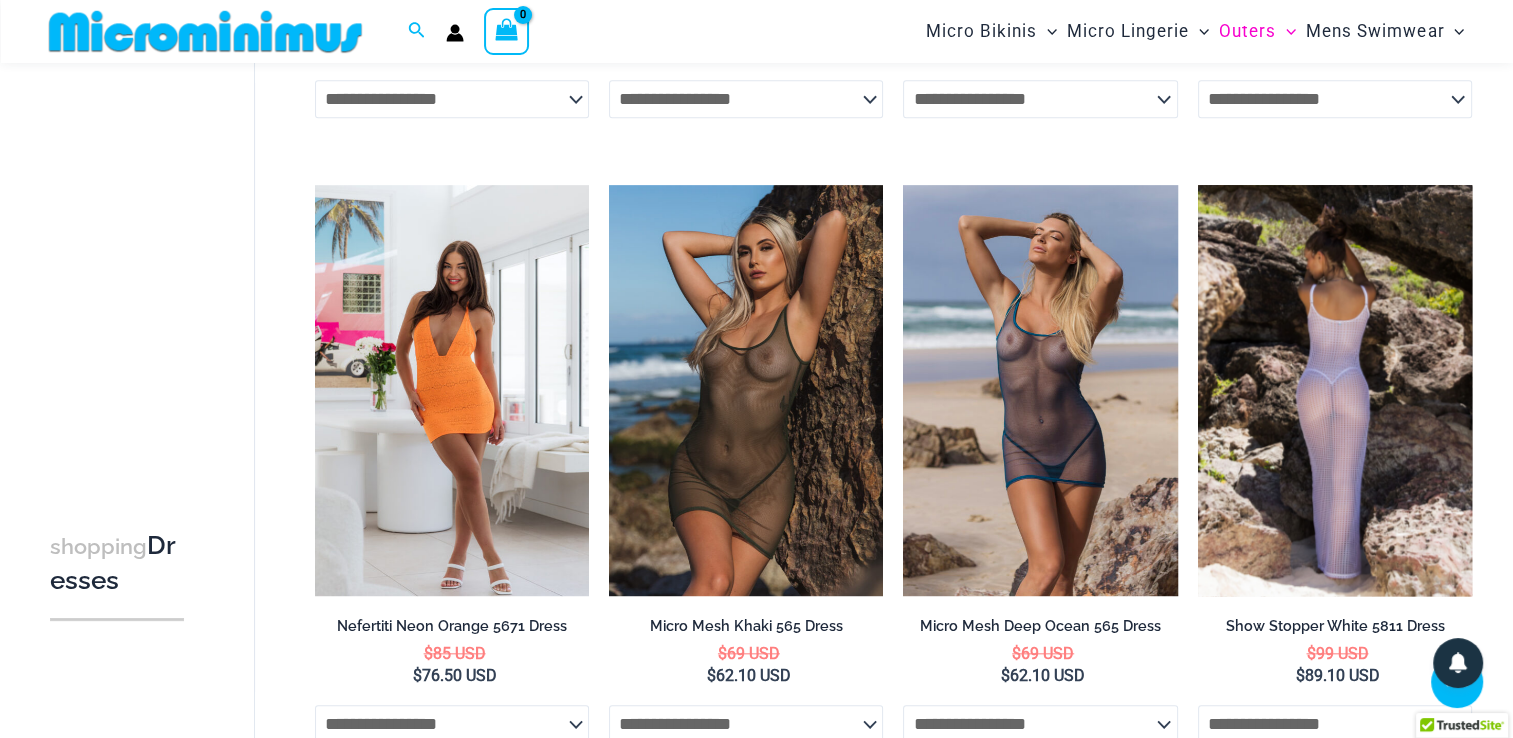 type on "**********" 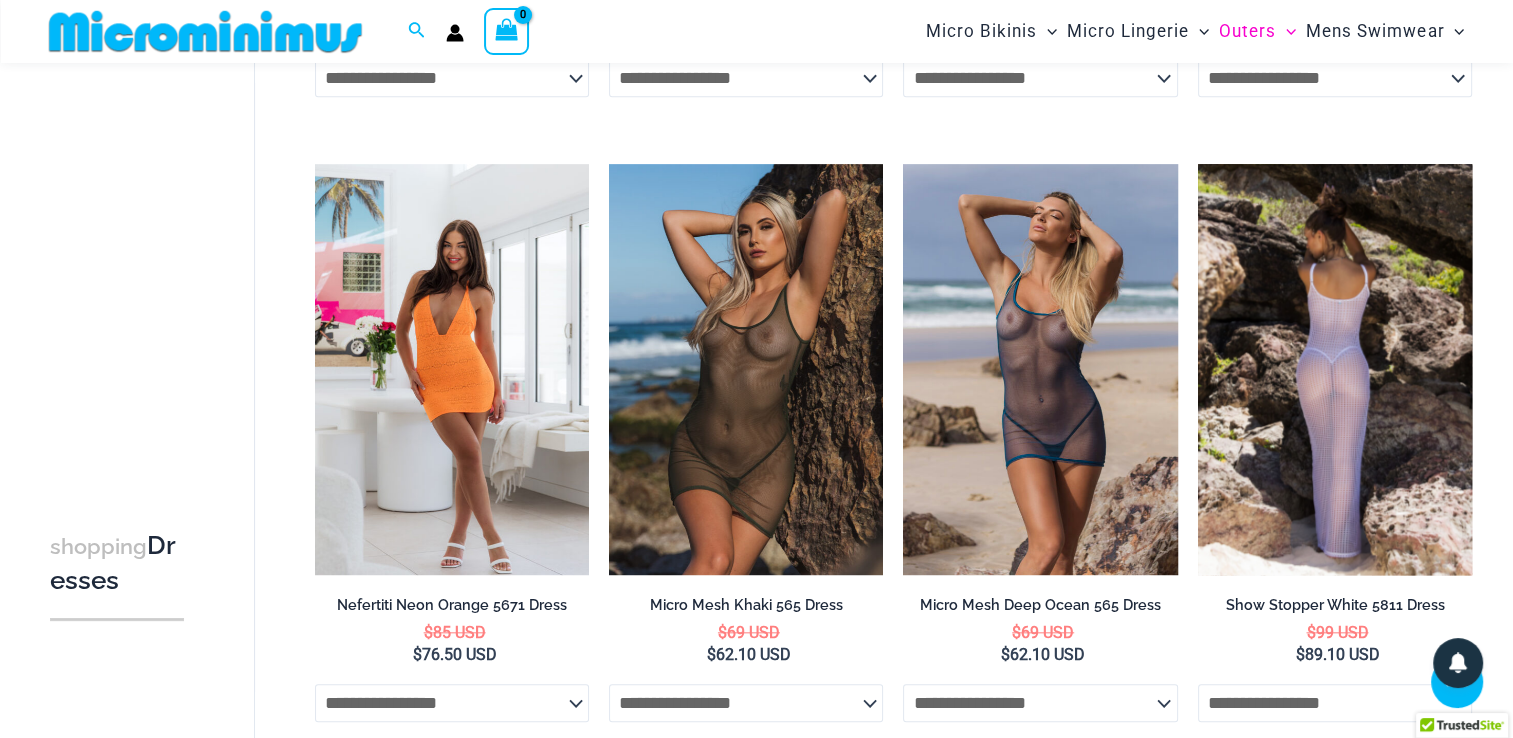 scroll, scrollTop: 1882, scrollLeft: 0, axis: vertical 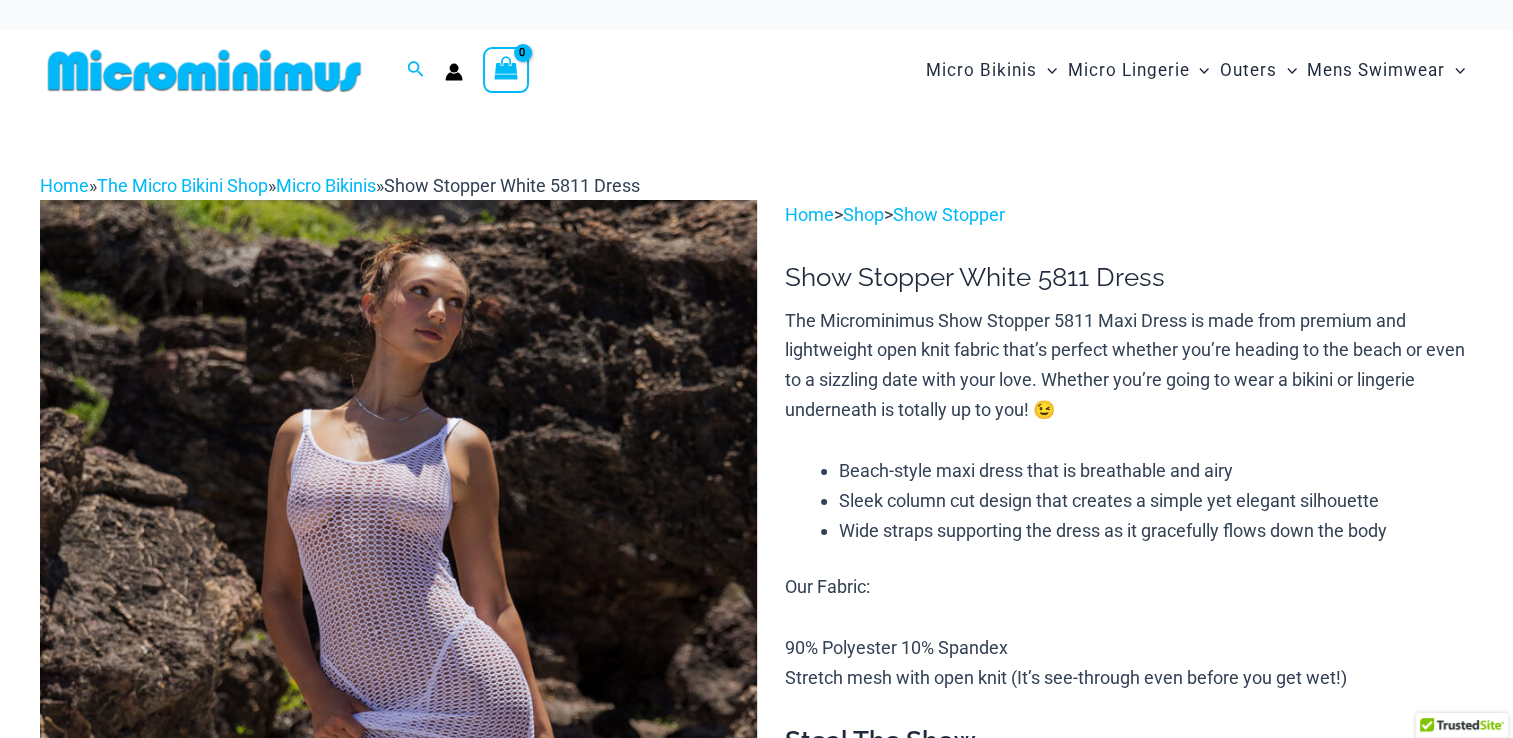 type on "**********" 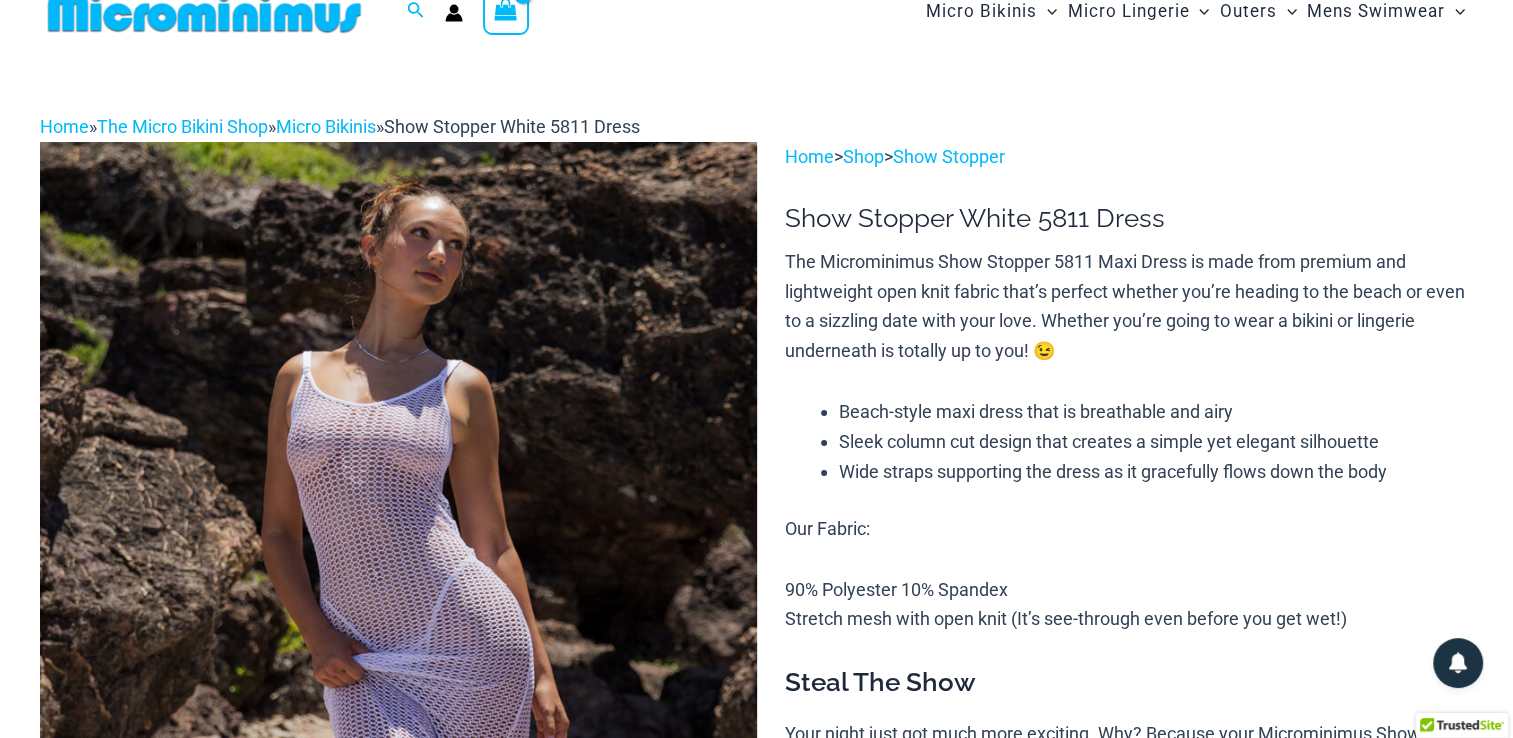 scroll, scrollTop: 0, scrollLeft: 0, axis: both 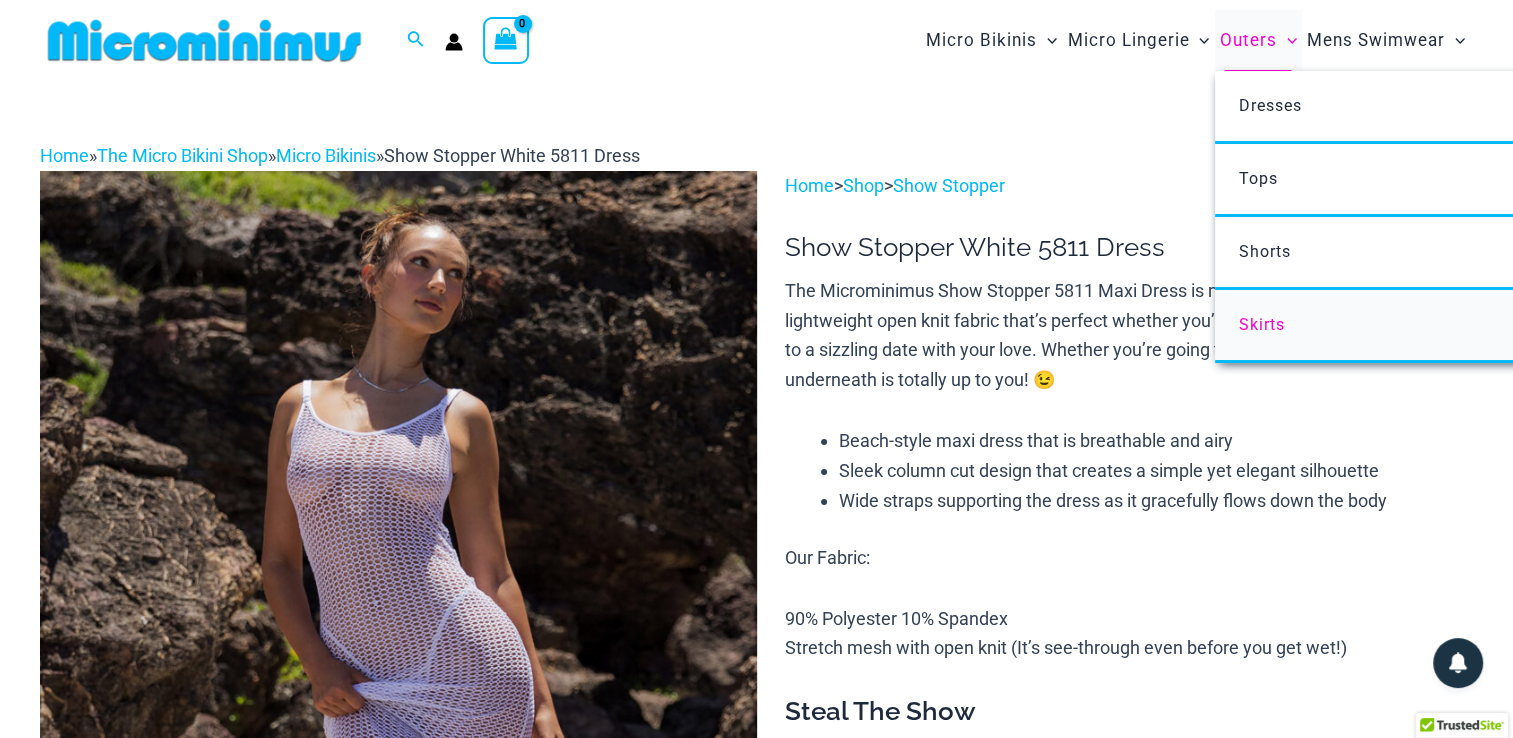 click on "Skirts" at bounding box center [1512, 326] 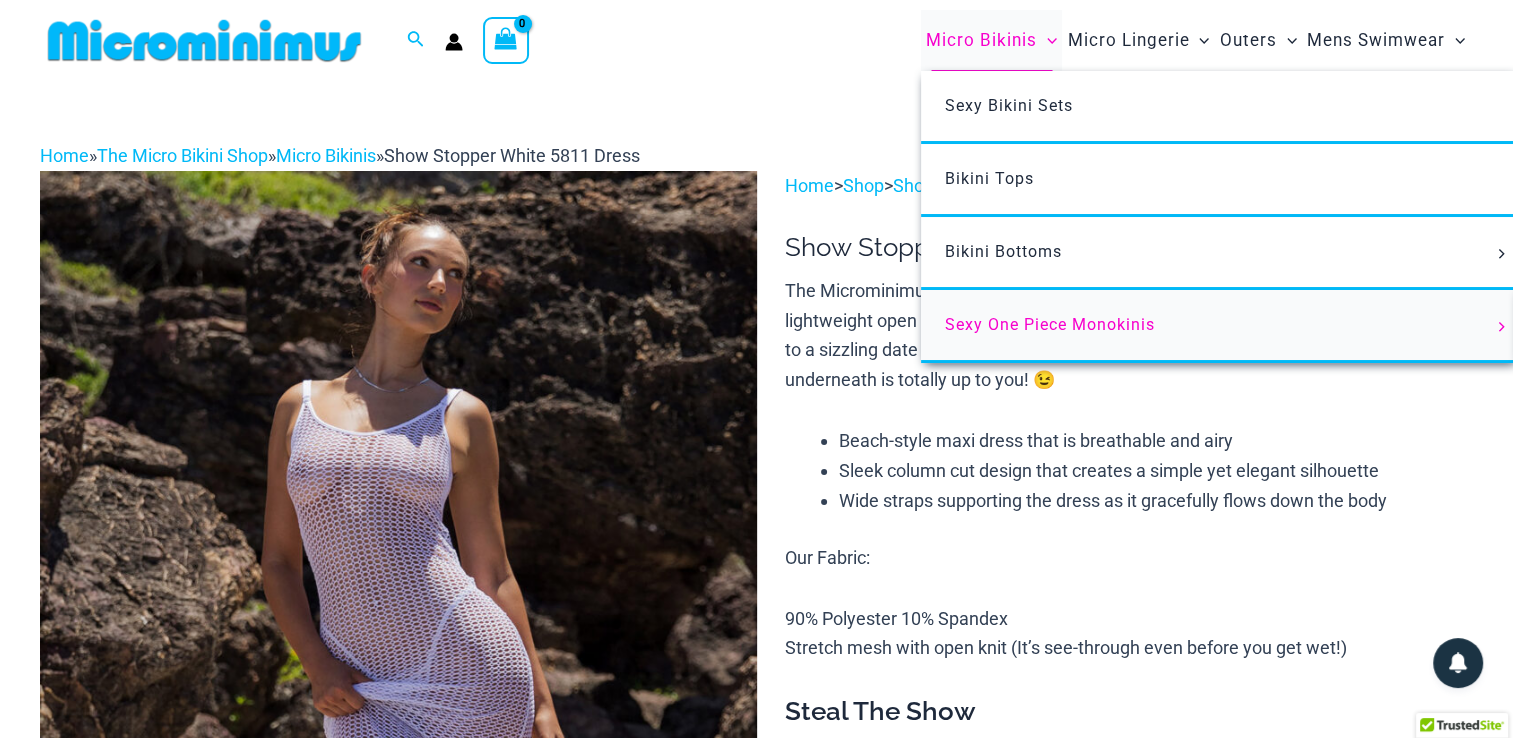 click on "Sexy One Piece Monokinis" at bounding box center (1050, 324) 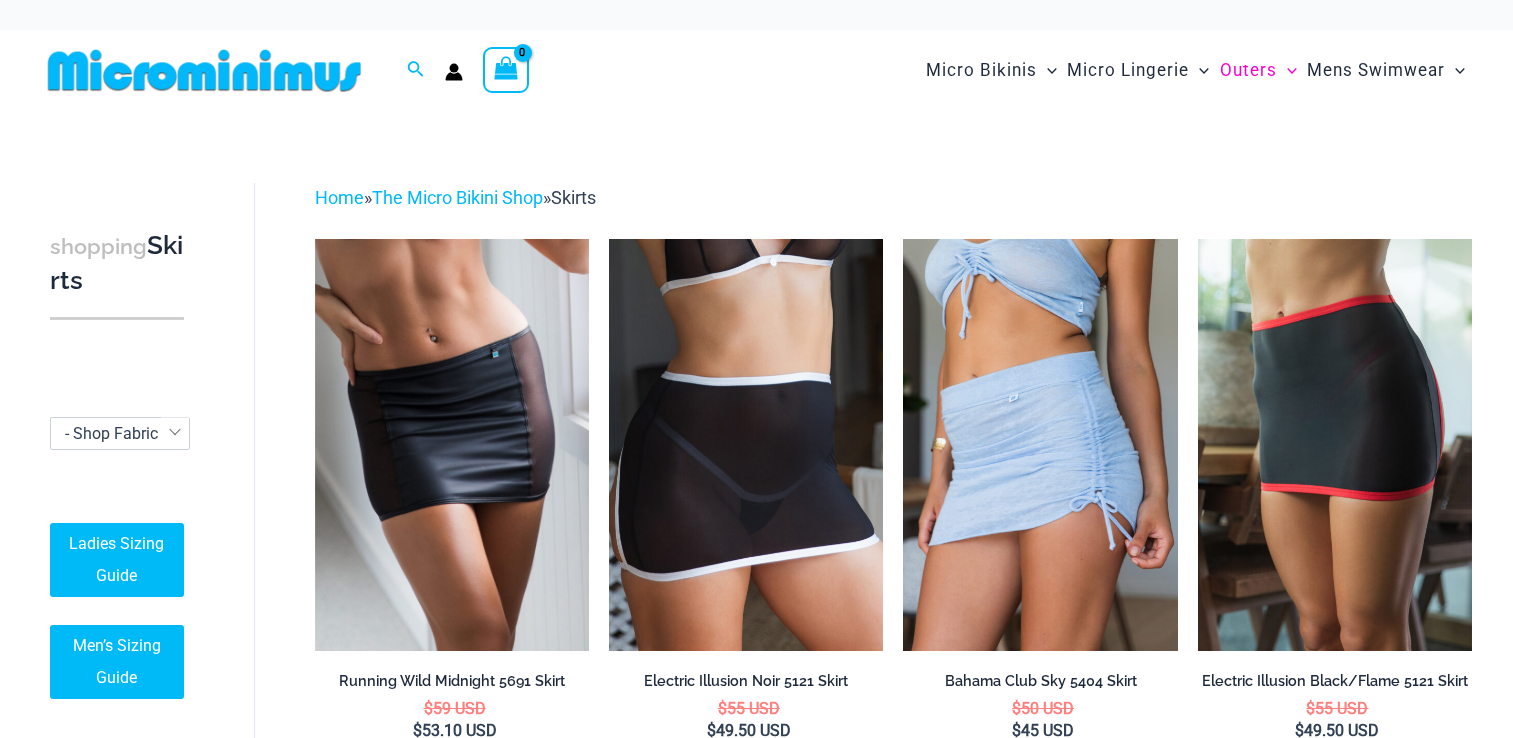 scroll, scrollTop: 0, scrollLeft: 0, axis: both 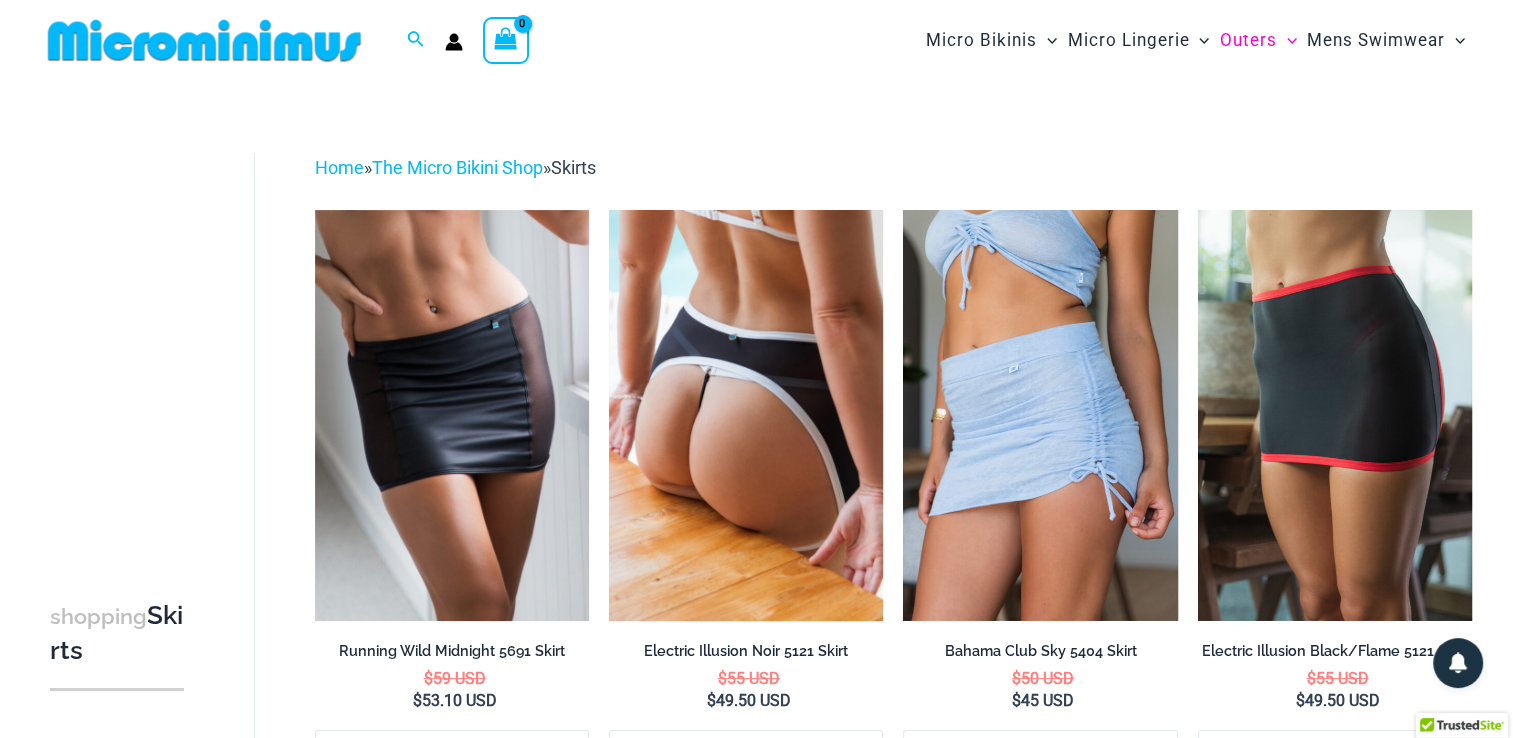 type on "**********" 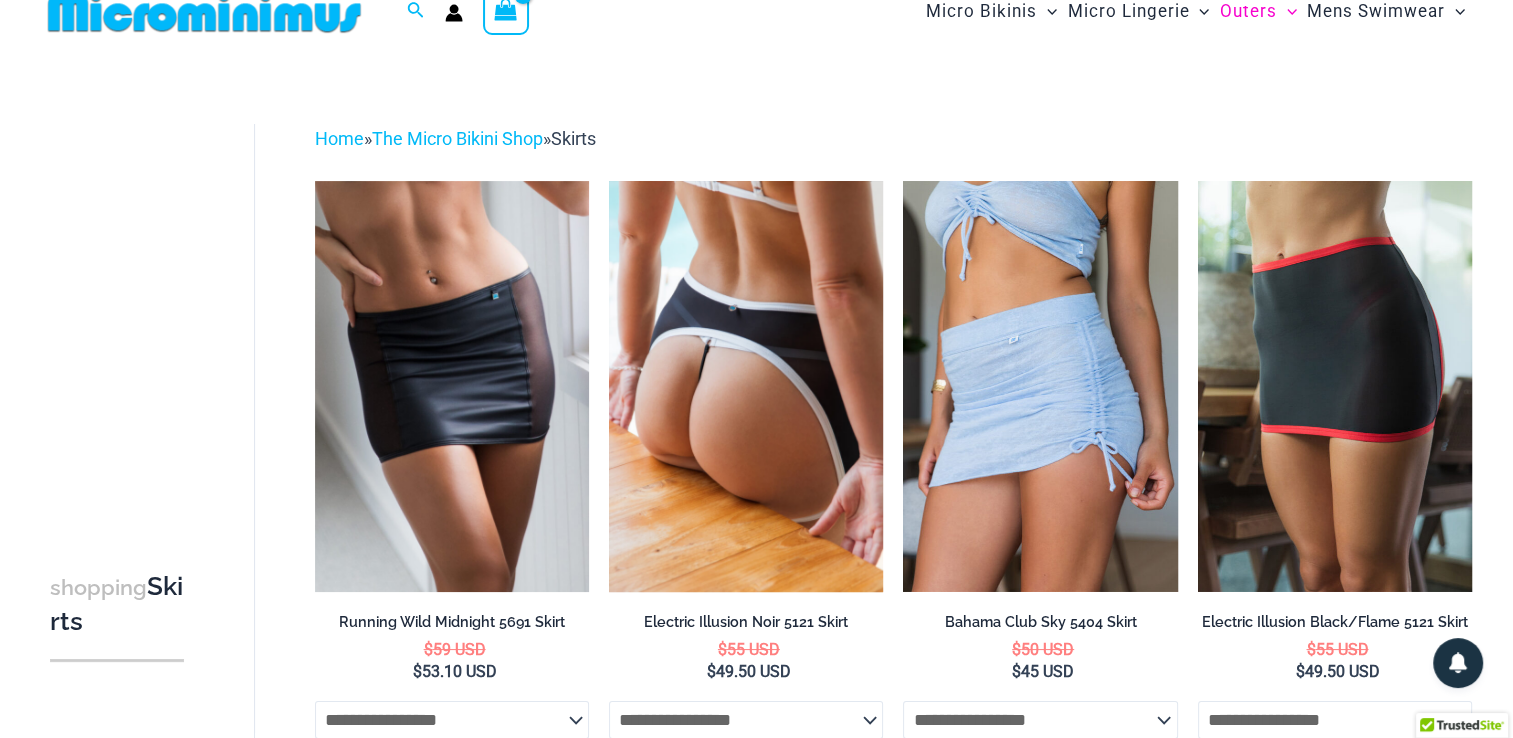 scroll, scrollTop: 0, scrollLeft: 0, axis: both 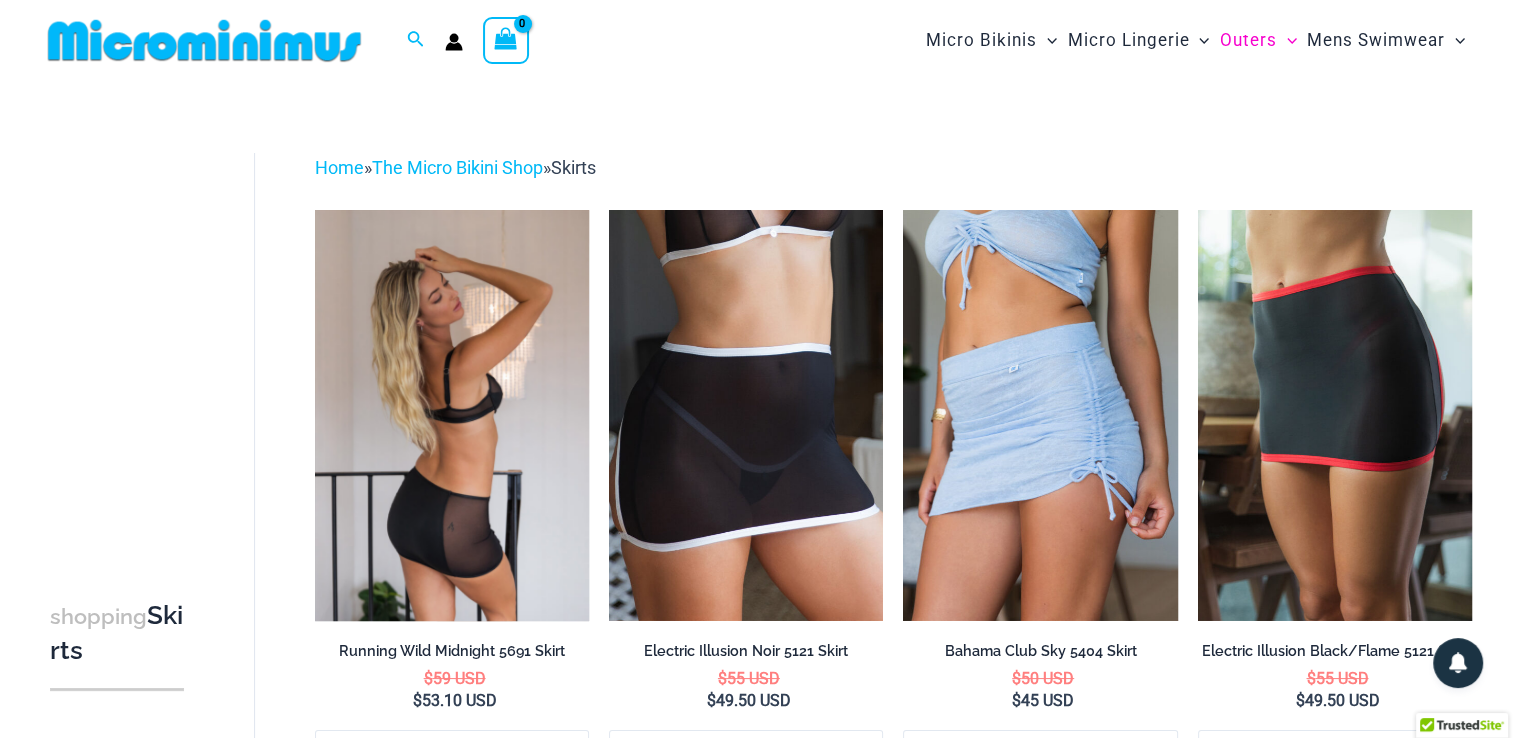 click at bounding box center [452, 415] 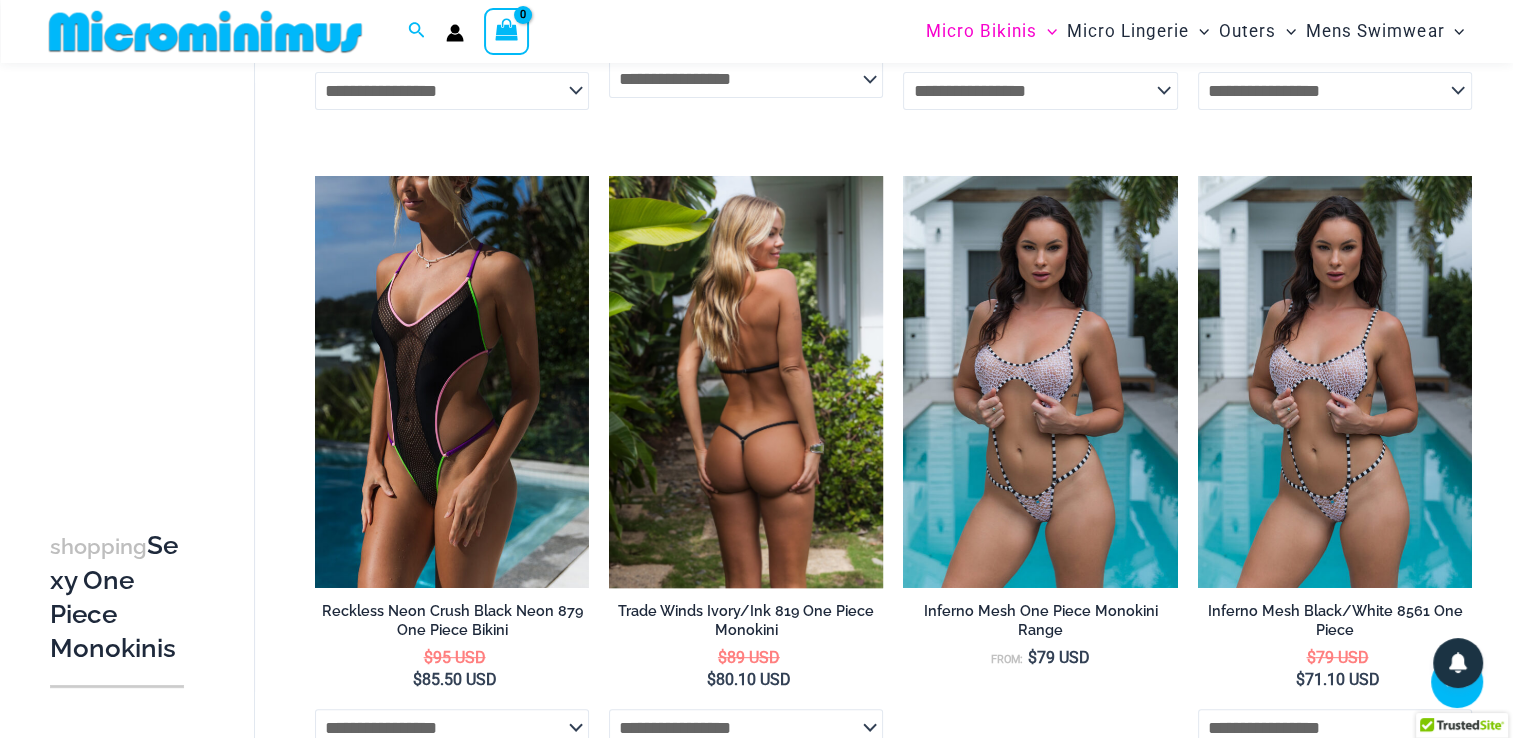 scroll, scrollTop: 688, scrollLeft: 0, axis: vertical 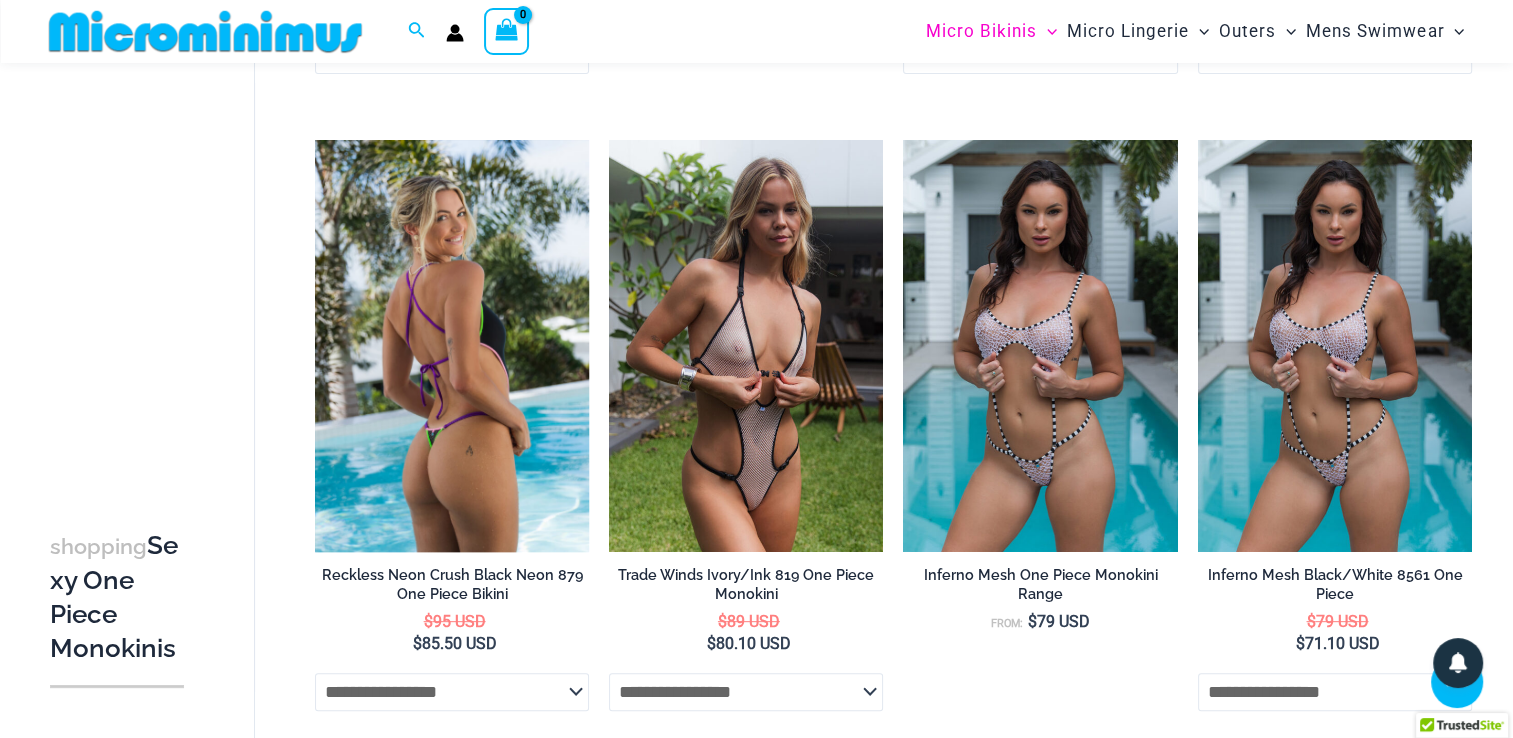 type on "**********" 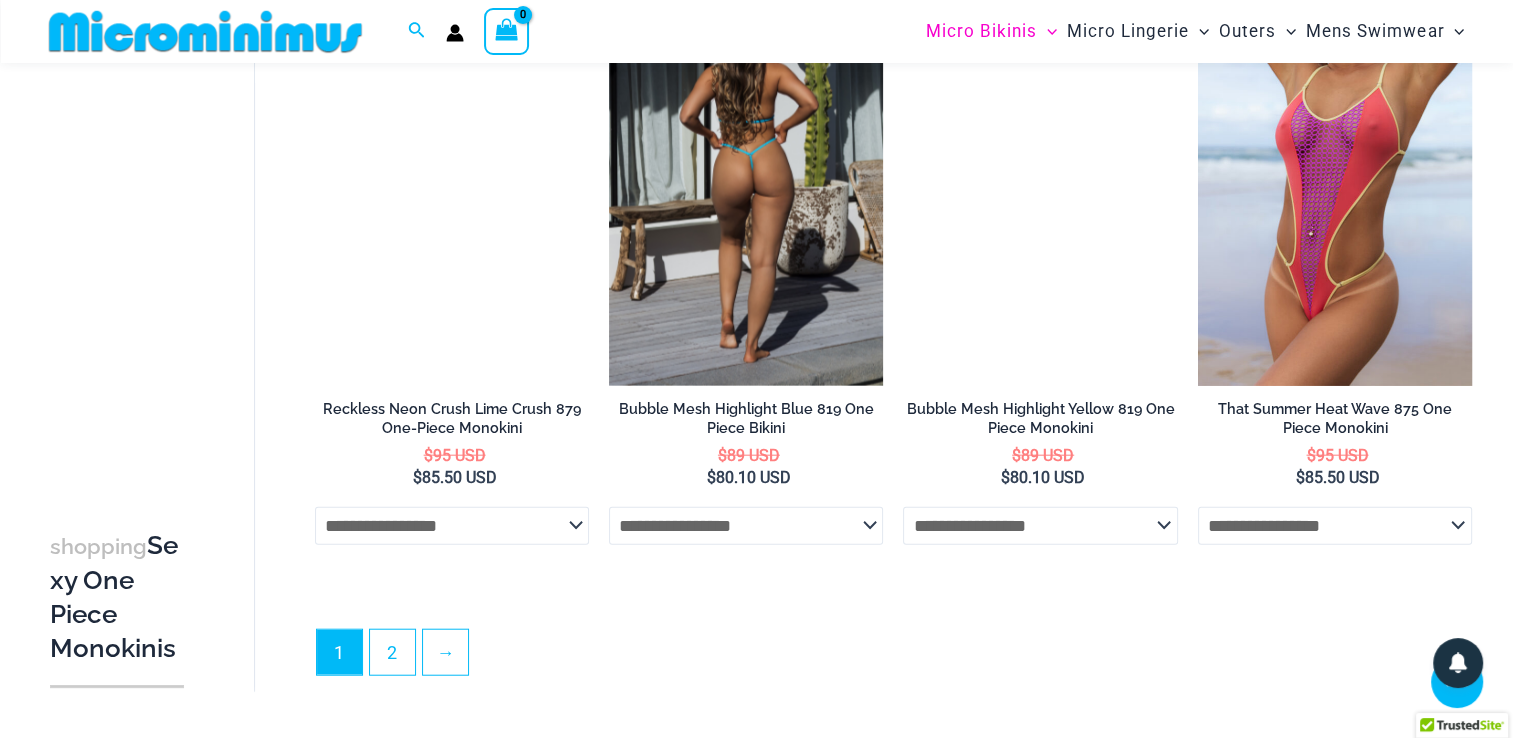 scroll, scrollTop: 4688, scrollLeft: 0, axis: vertical 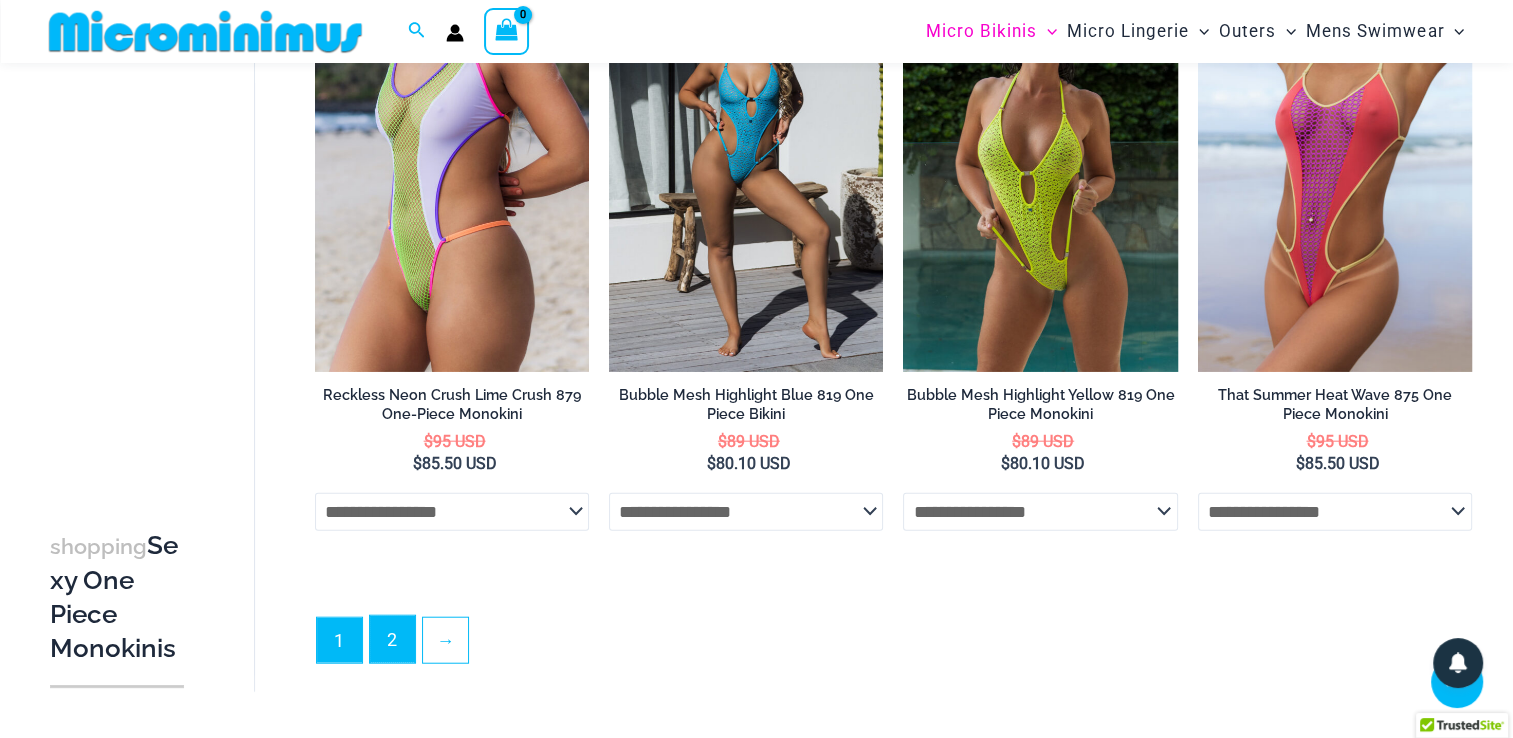 click on "2" at bounding box center (392, 639) 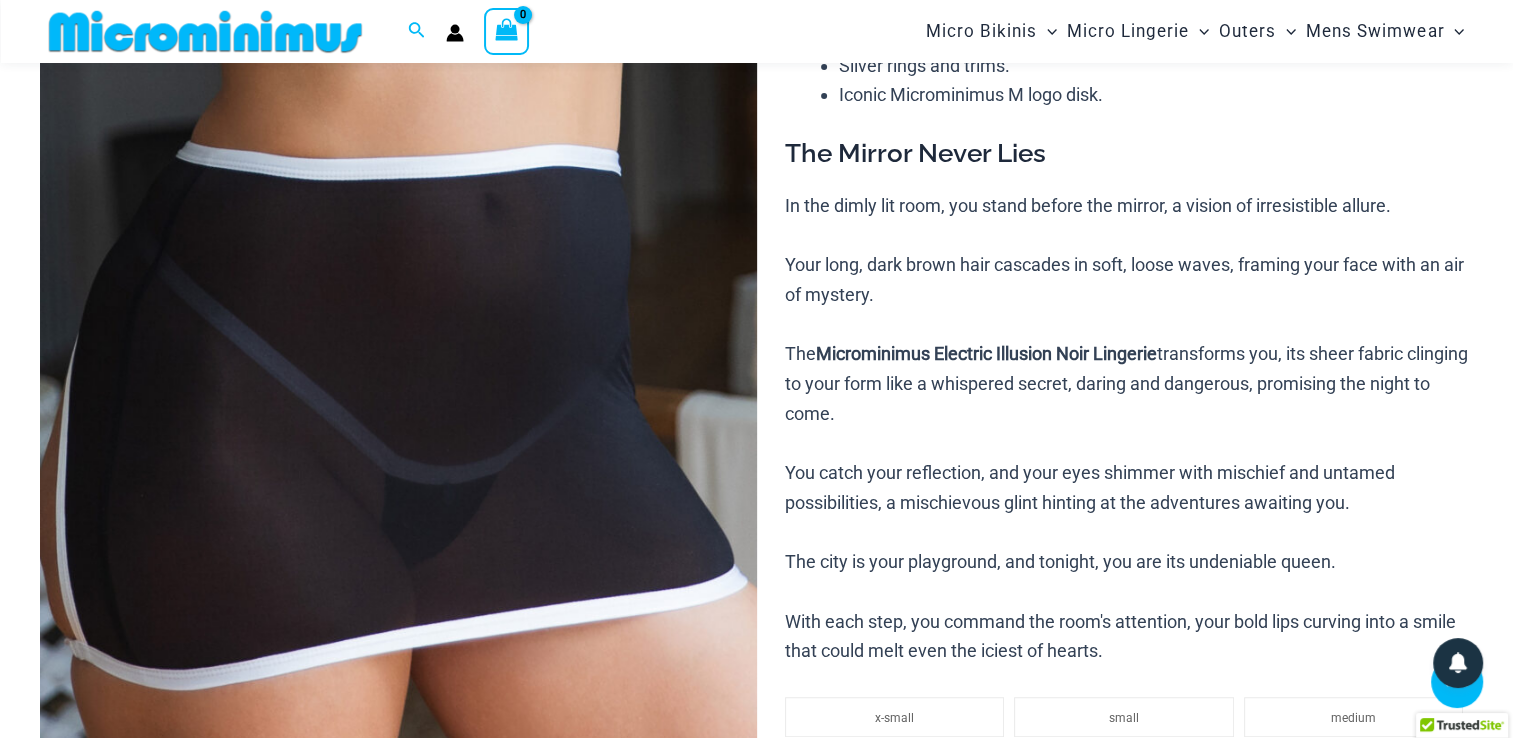 scroll, scrollTop: 388, scrollLeft: 0, axis: vertical 